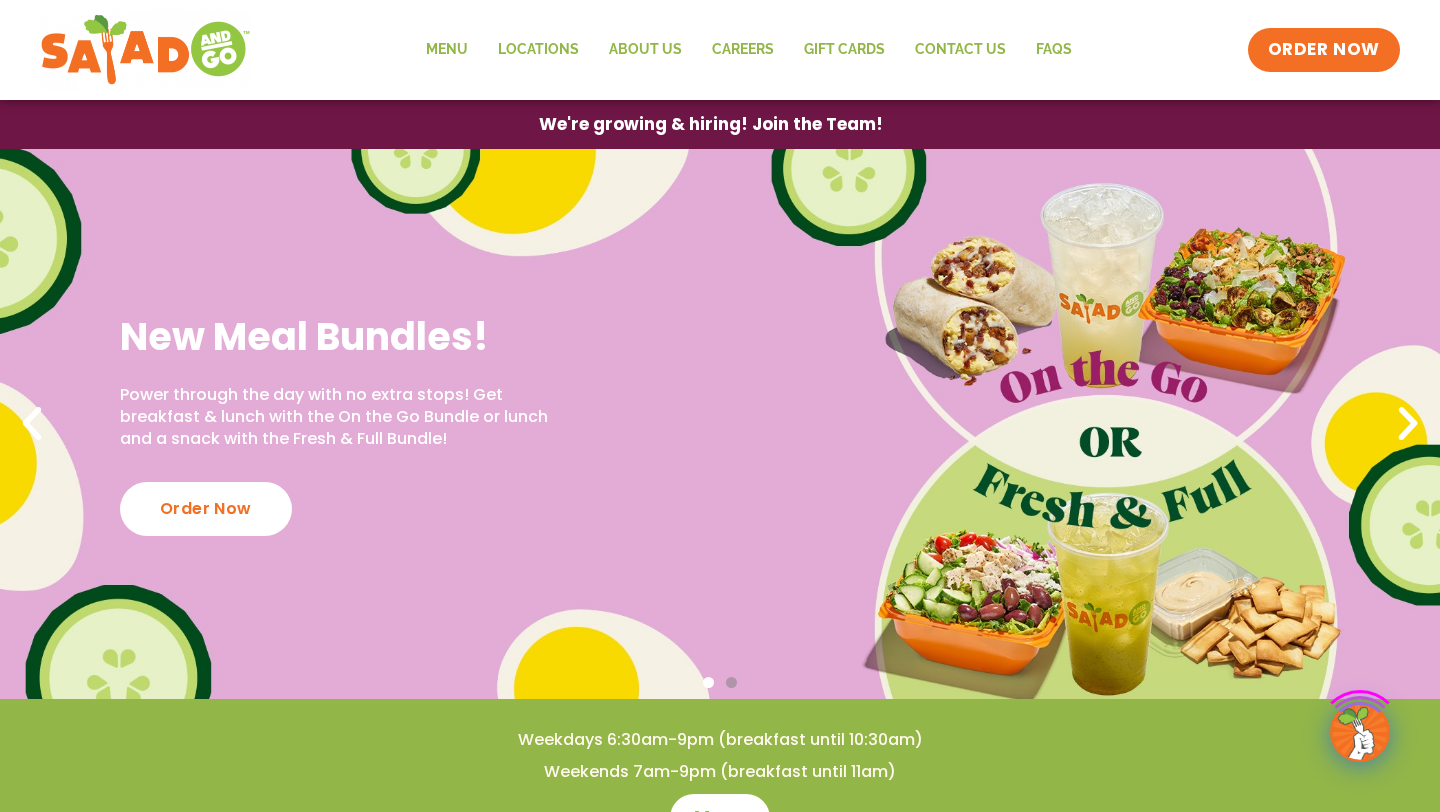 scroll, scrollTop: 0, scrollLeft: 0, axis: both 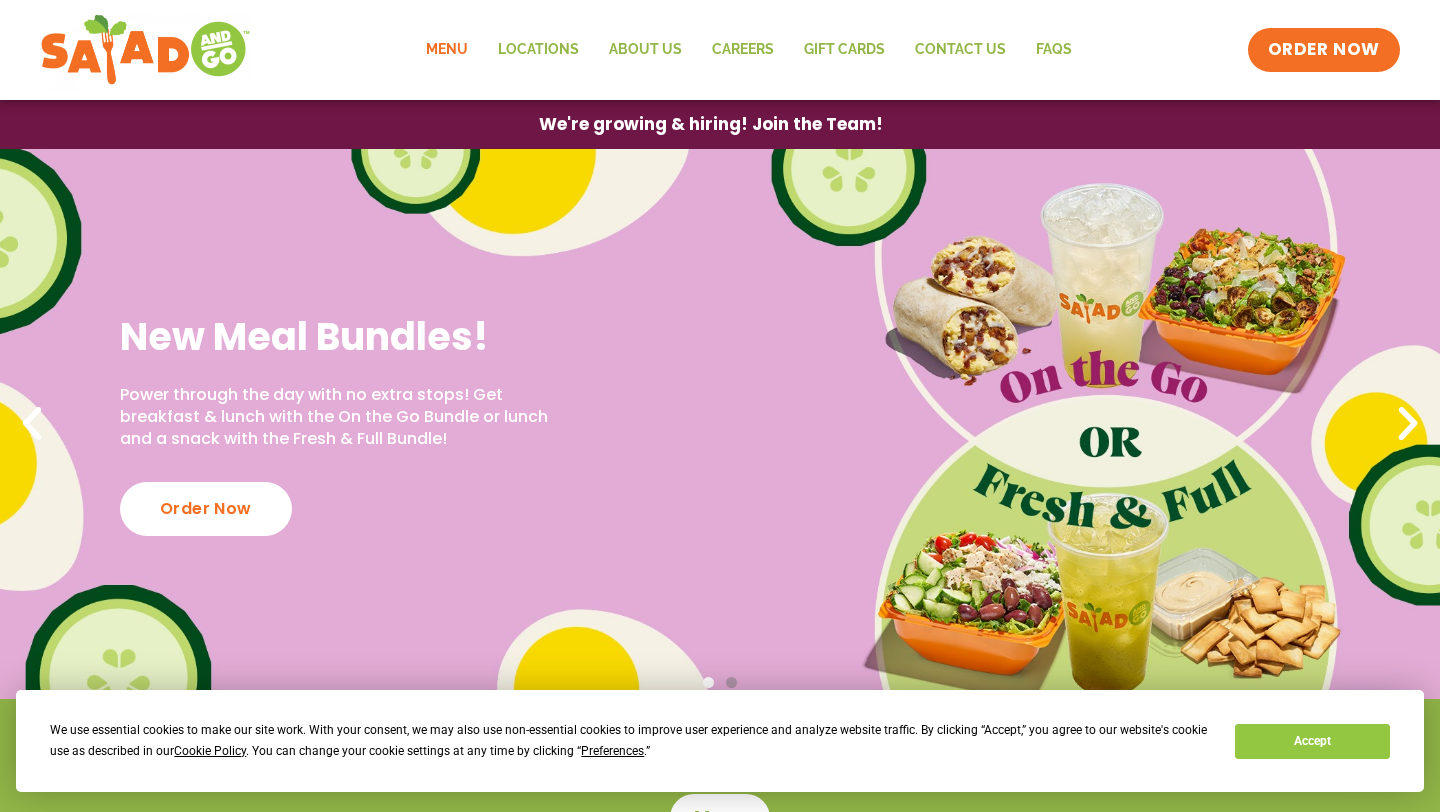 click on "Menu" 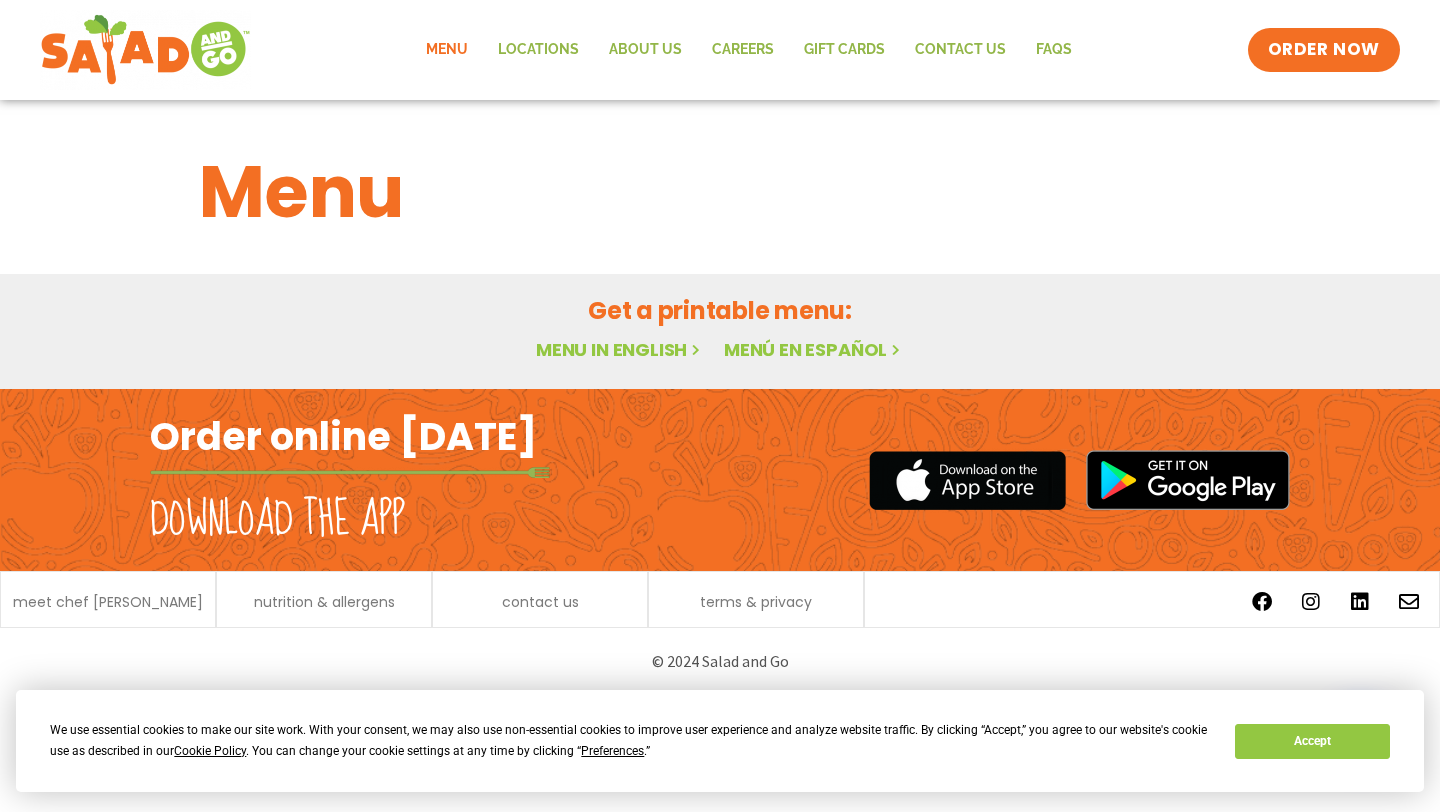 scroll, scrollTop: 0, scrollLeft: 0, axis: both 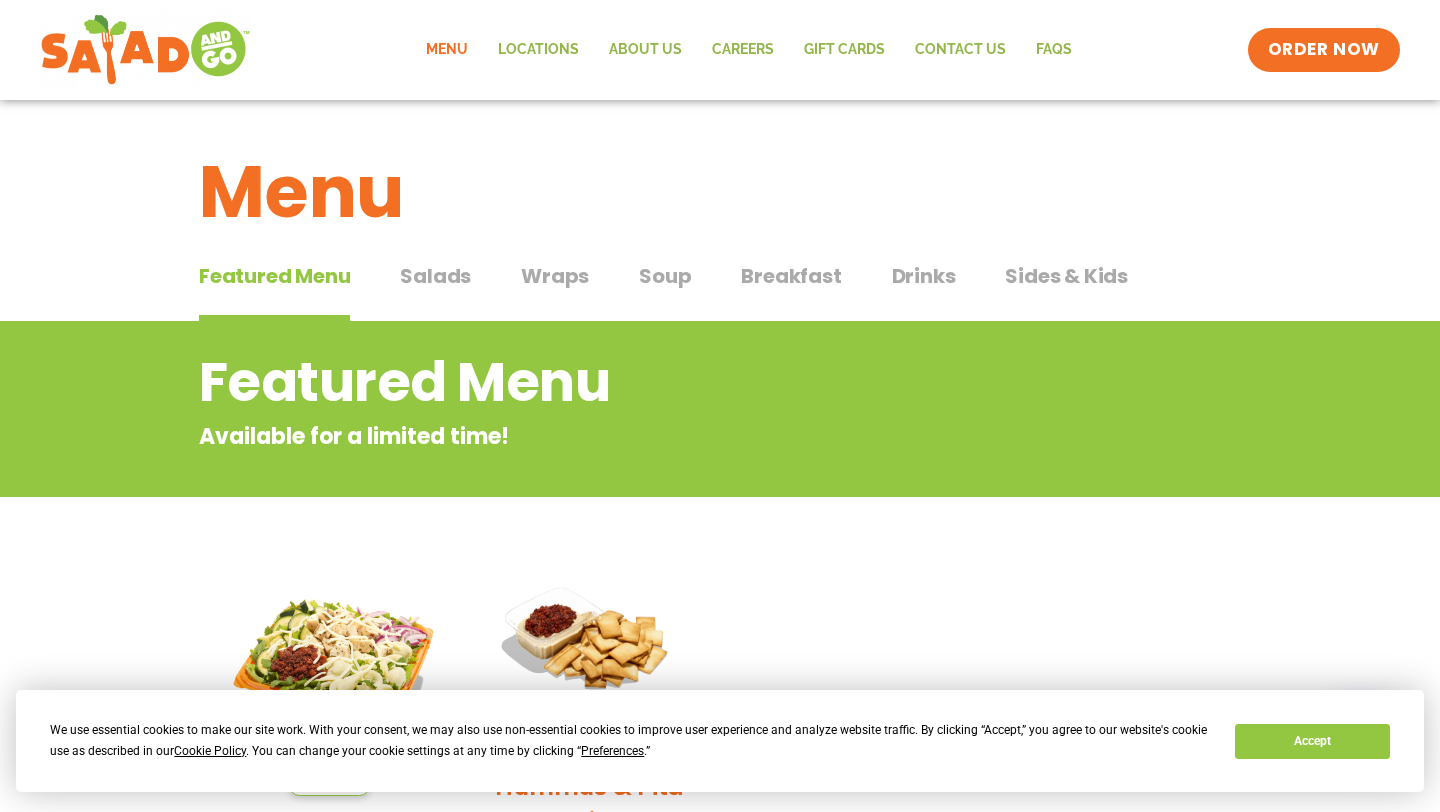 click on "Salads" at bounding box center [435, 276] 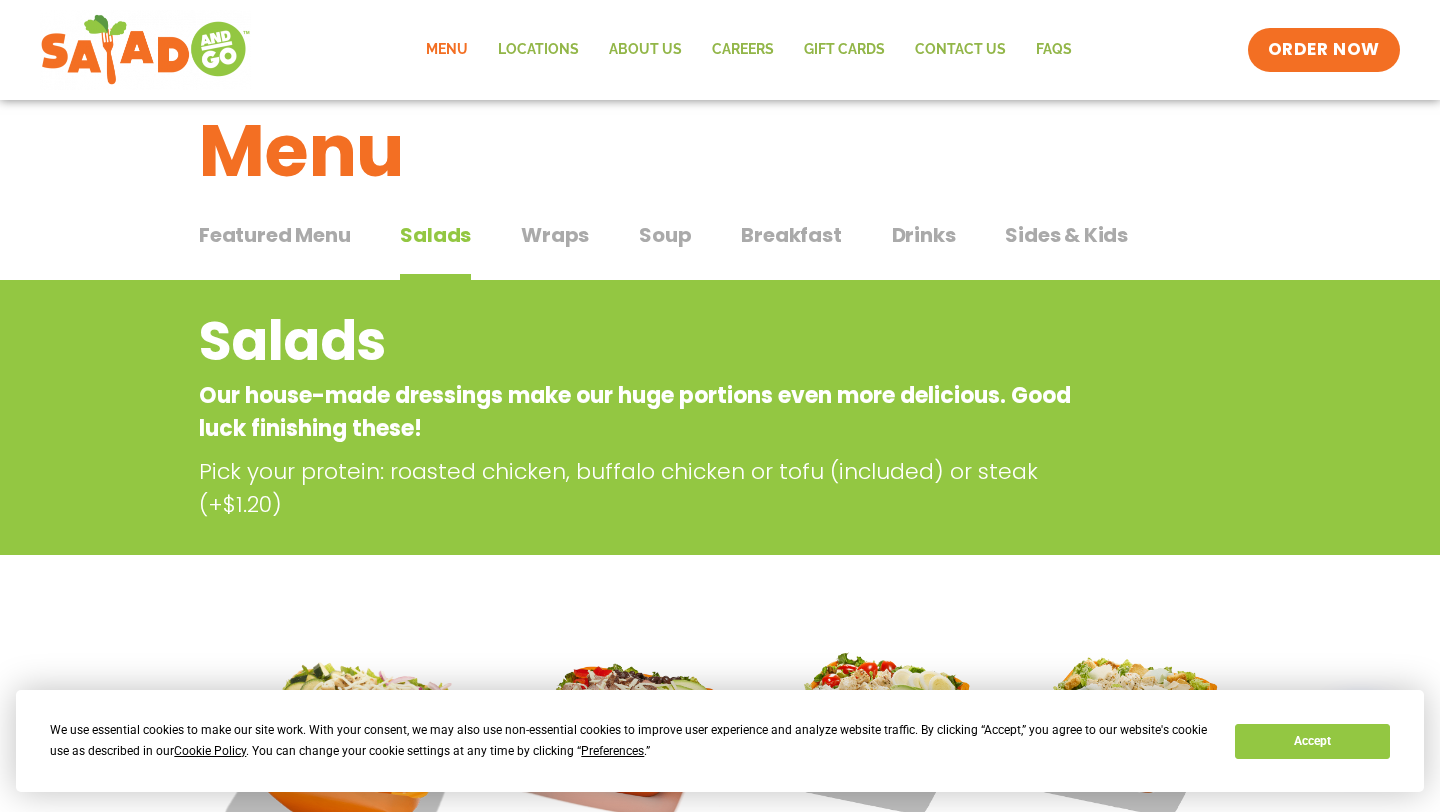 scroll, scrollTop: 0, scrollLeft: 0, axis: both 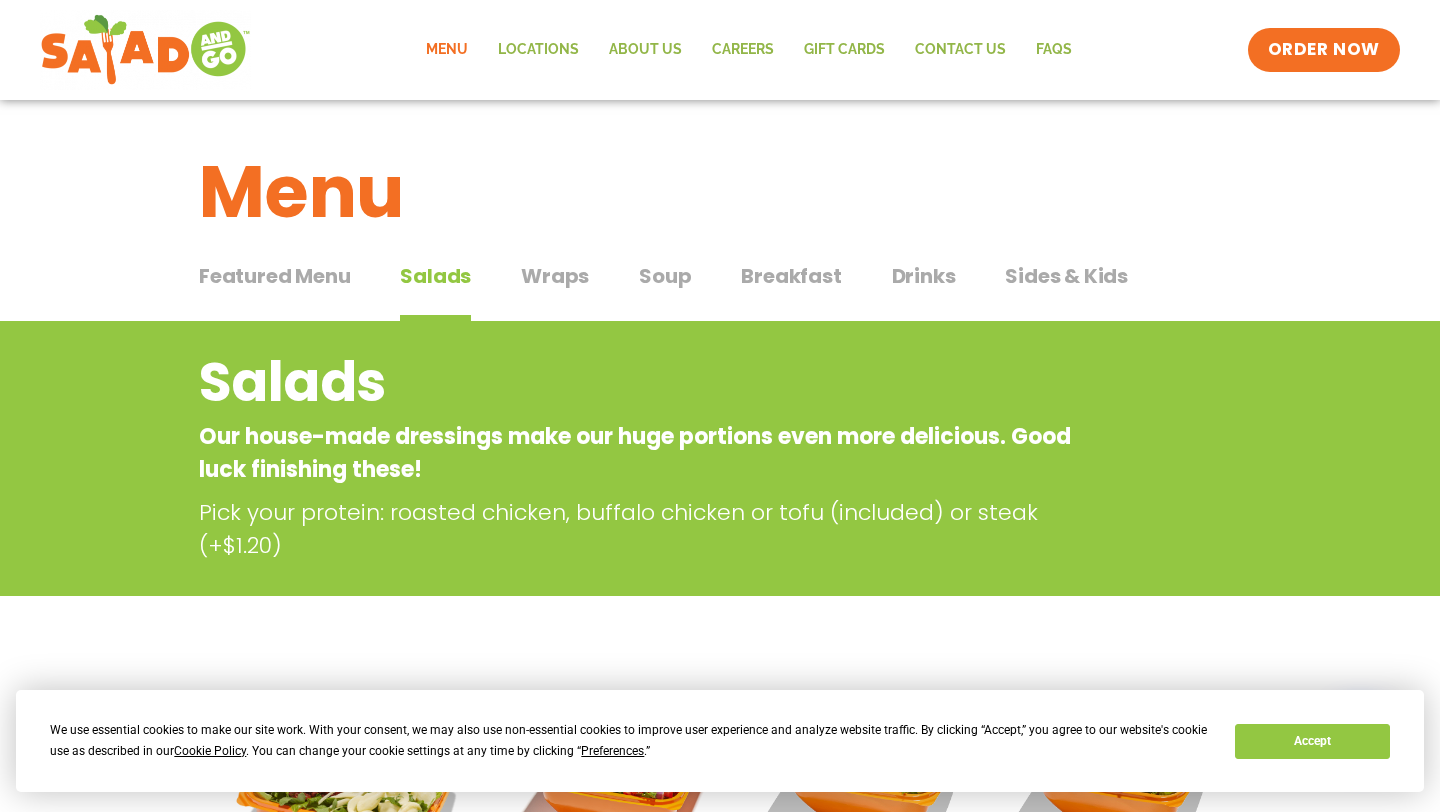 click on "Wraps" at bounding box center [555, 276] 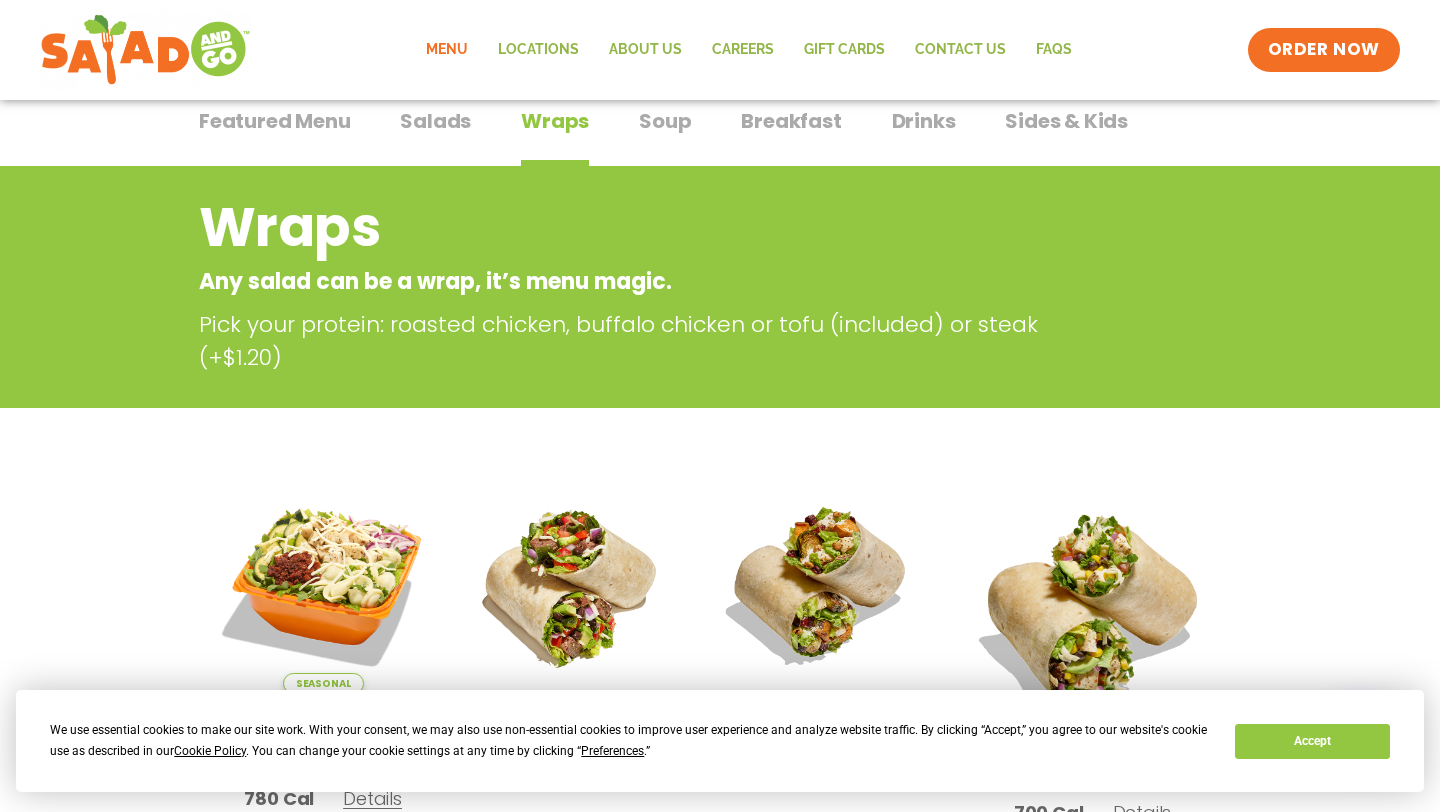 scroll, scrollTop: 143, scrollLeft: 0, axis: vertical 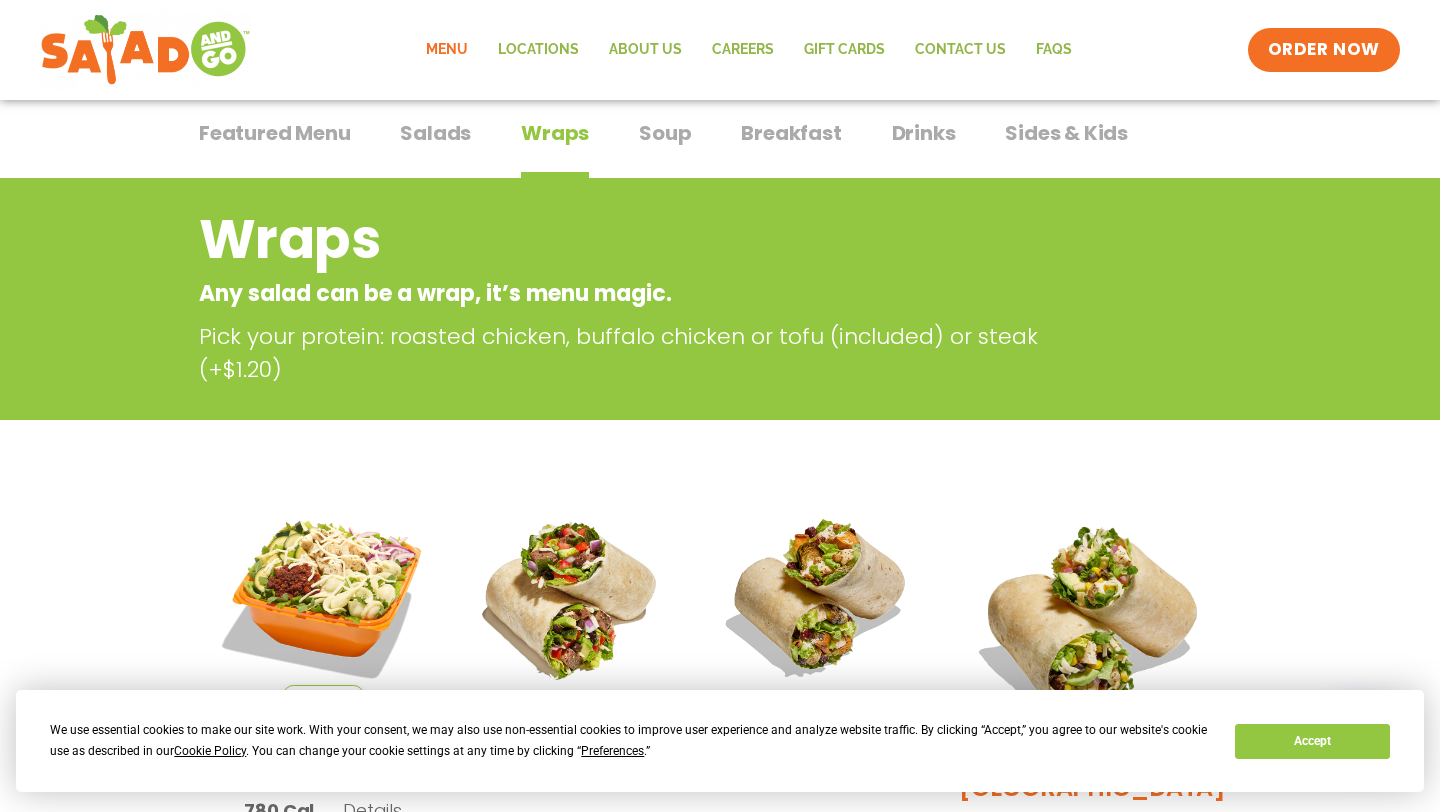 click on "Soup" at bounding box center (665, 133) 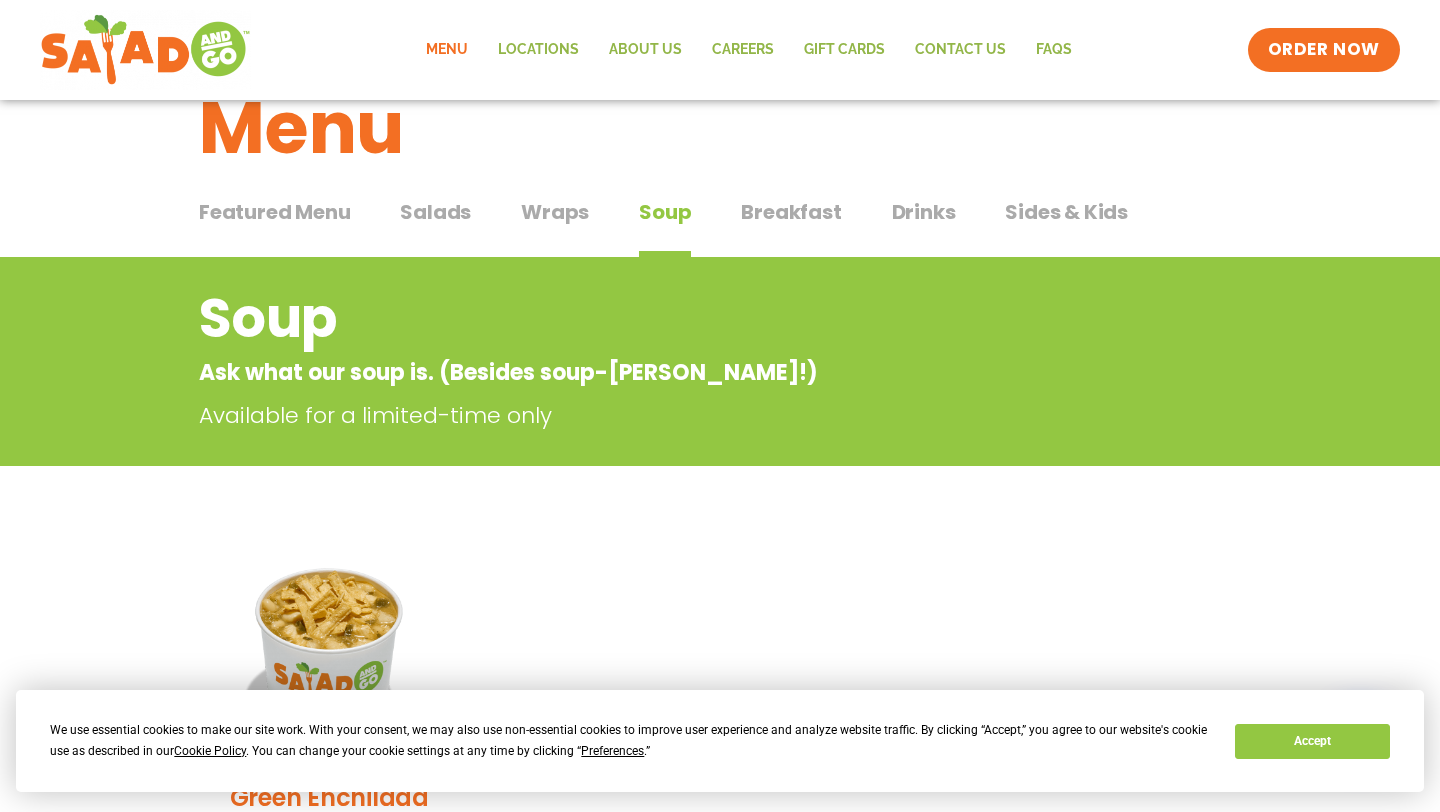 scroll, scrollTop: 59, scrollLeft: 0, axis: vertical 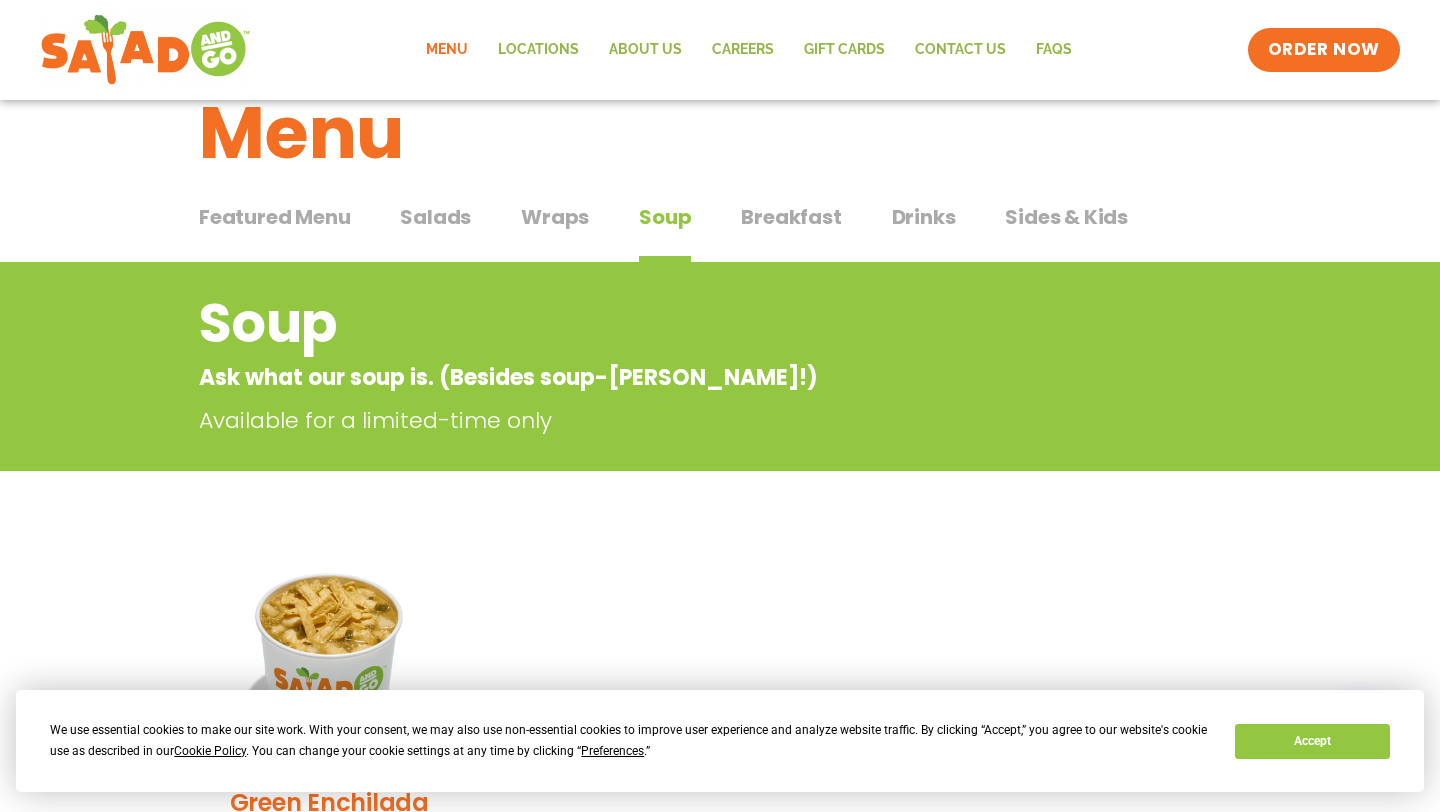 click on "Breakfast" at bounding box center [791, 217] 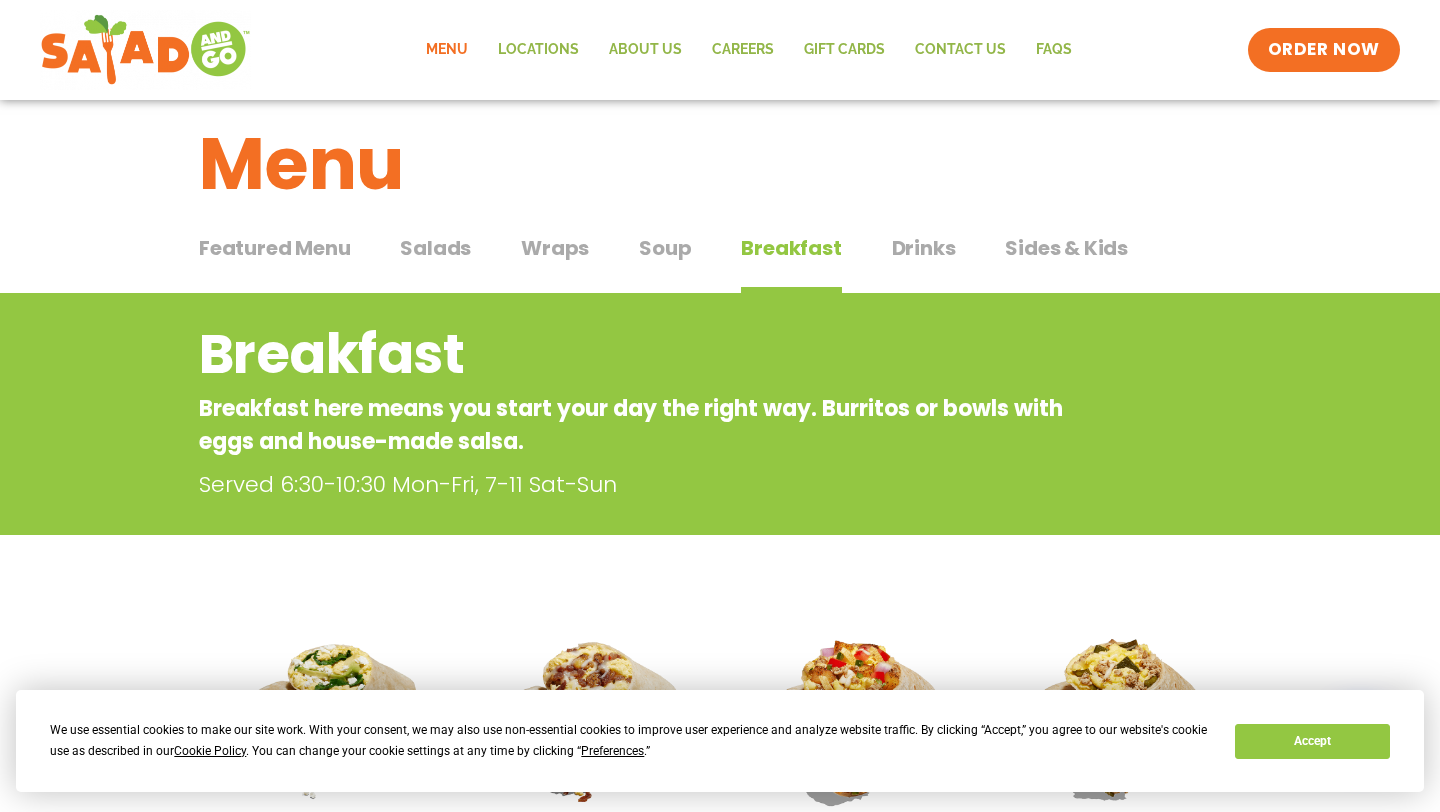 scroll, scrollTop: 0, scrollLeft: 0, axis: both 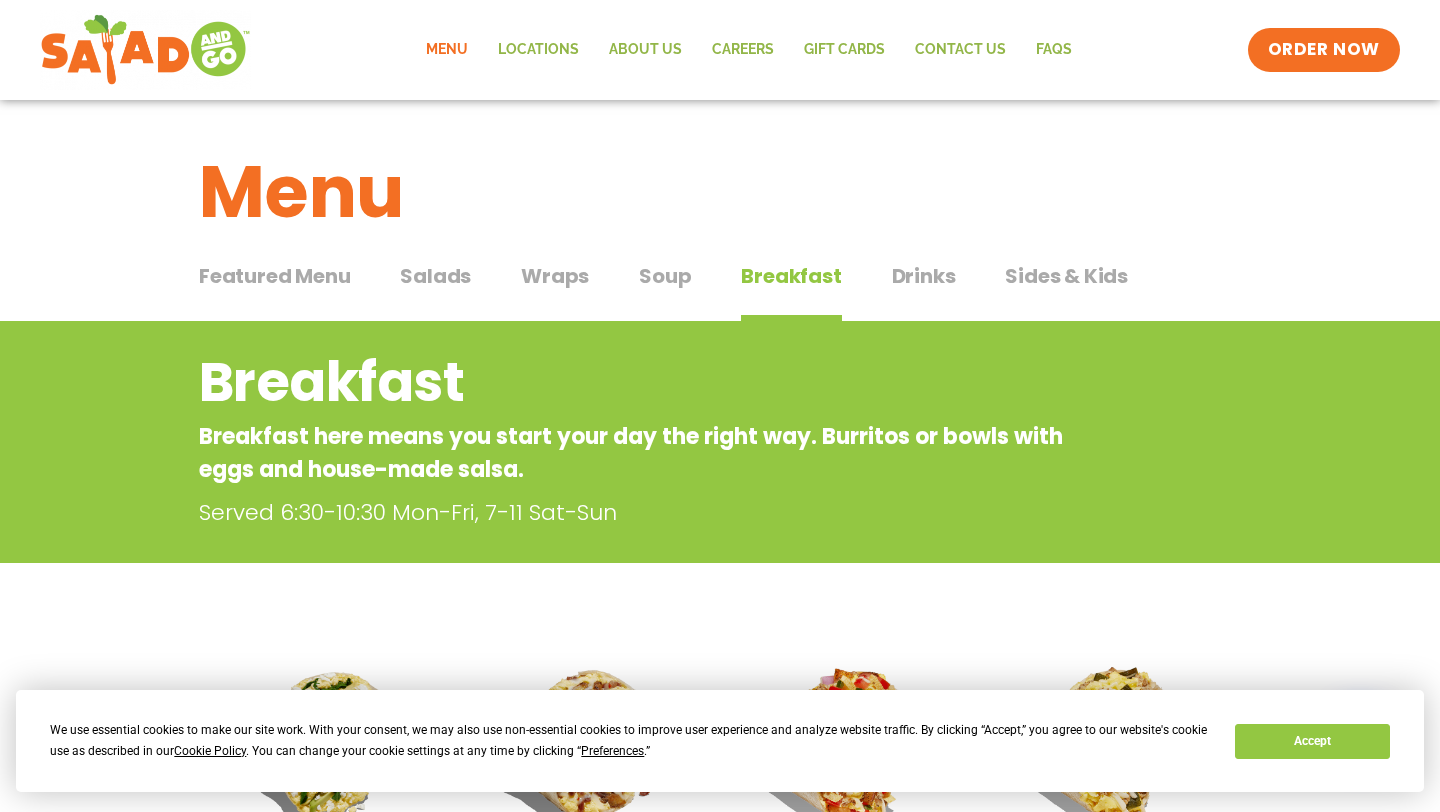 click on "Drinks" at bounding box center [924, 276] 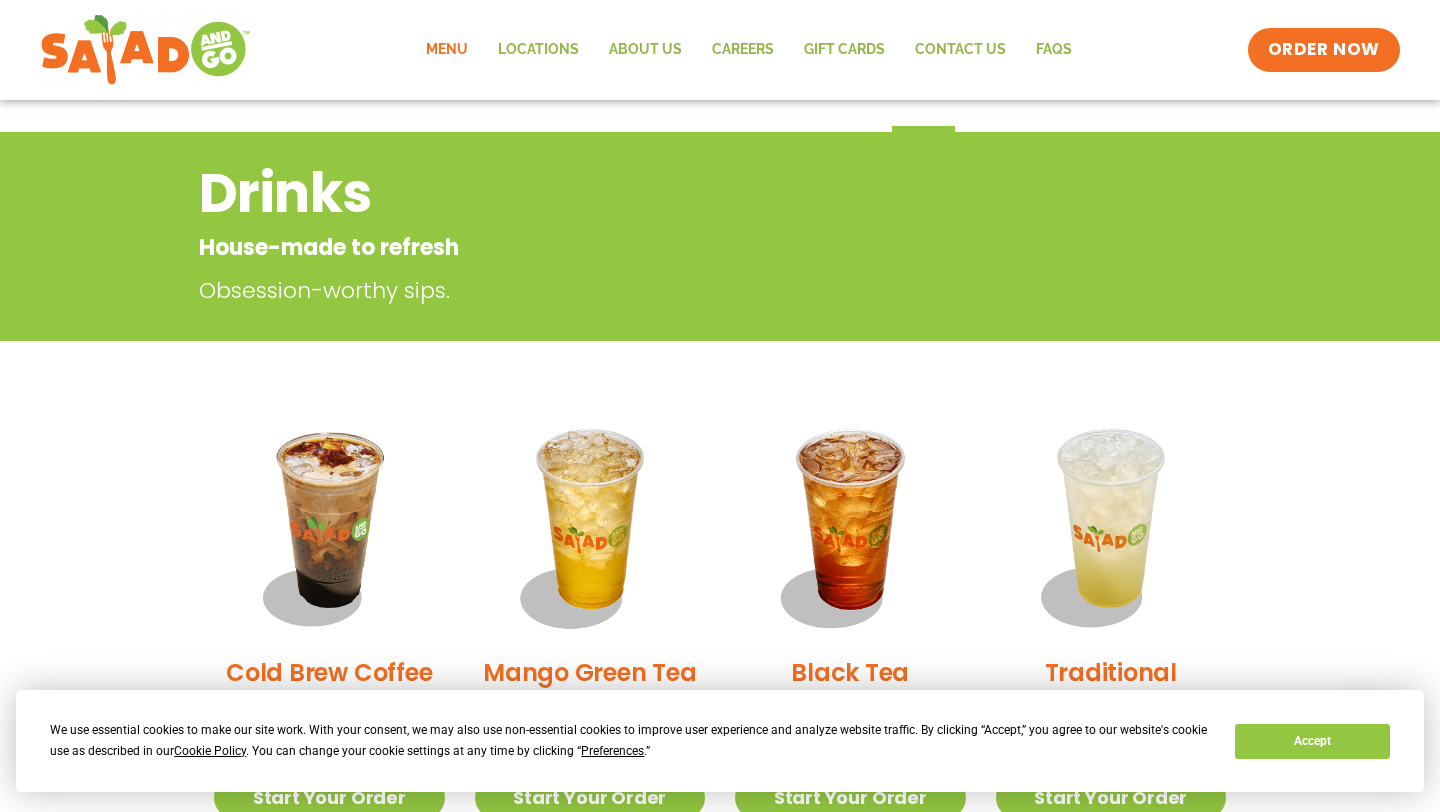 scroll, scrollTop: 0, scrollLeft: 0, axis: both 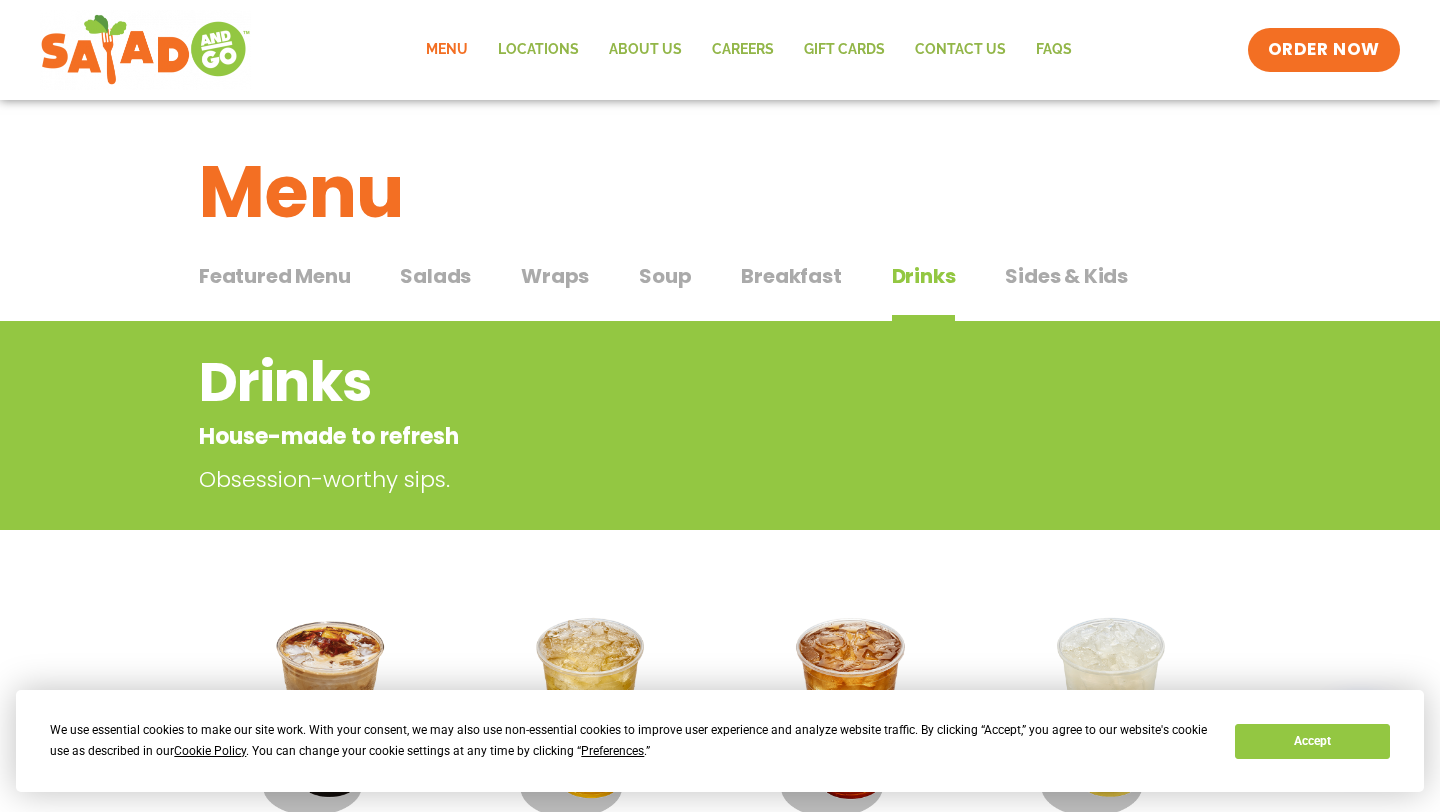 click on "Sides & Kids" at bounding box center (1066, 276) 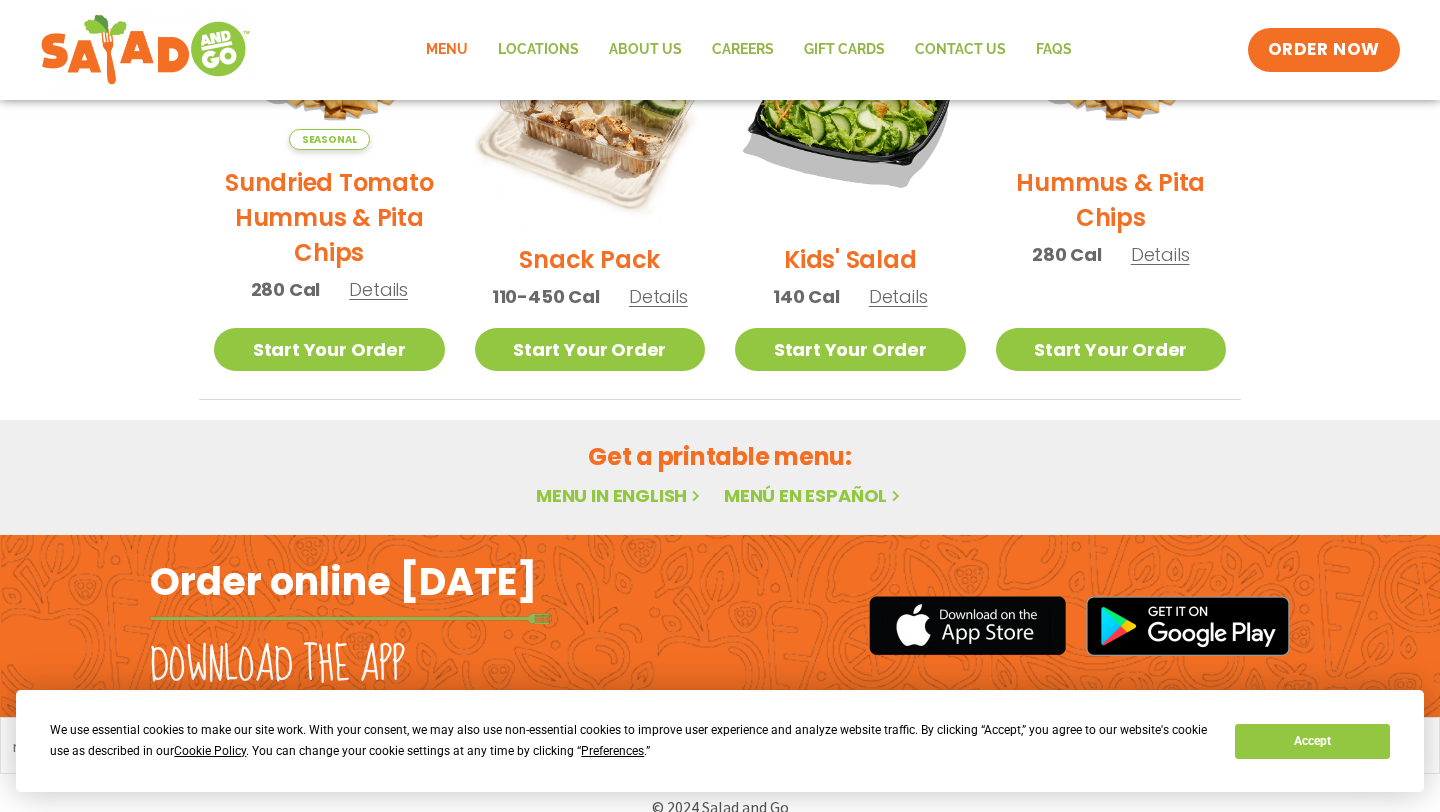 scroll, scrollTop: 631, scrollLeft: 0, axis: vertical 